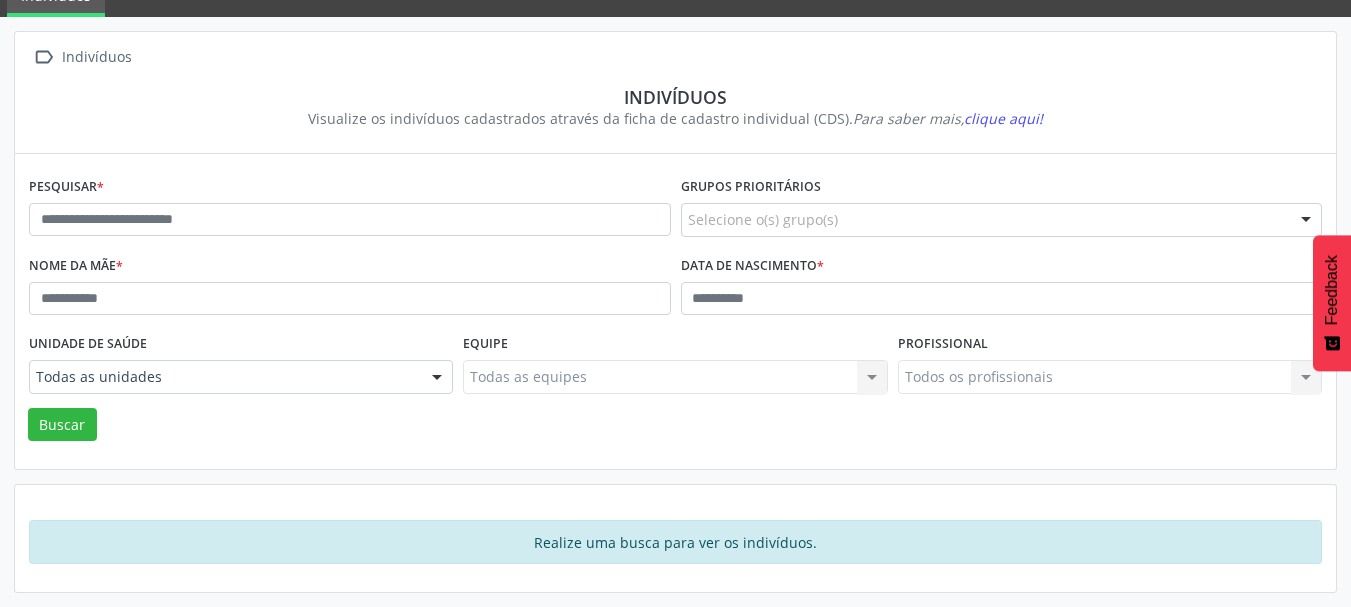 scroll, scrollTop: 0, scrollLeft: 0, axis: both 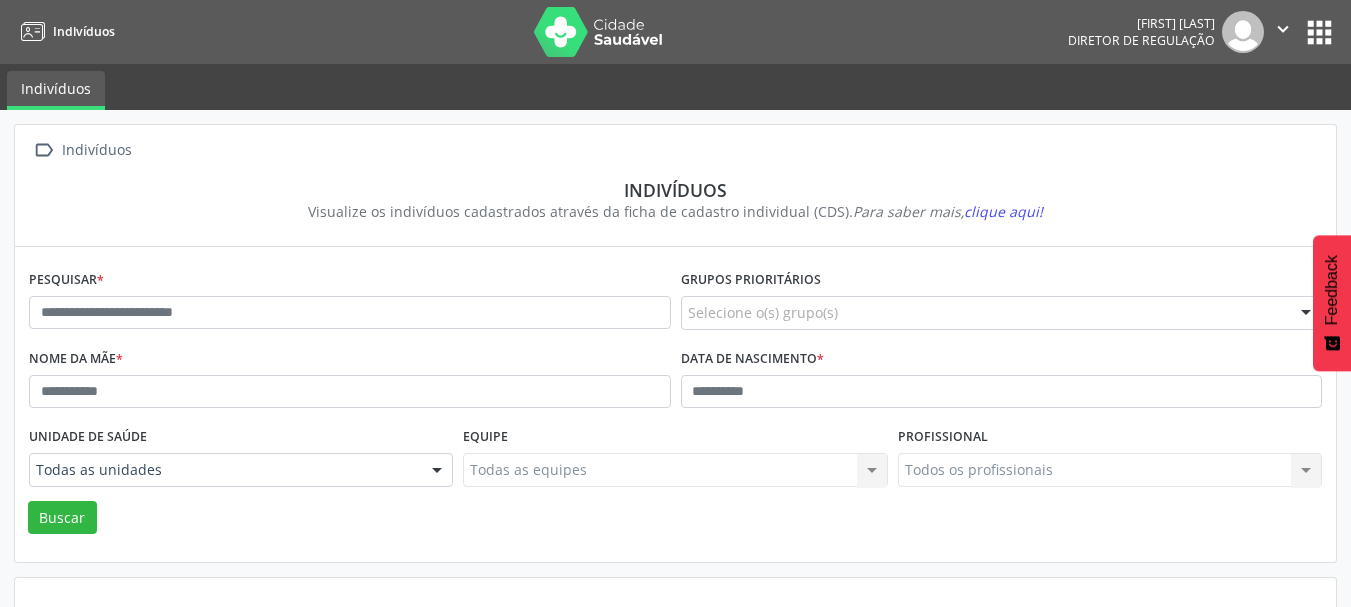 click on "apps" at bounding box center [1319, 32] 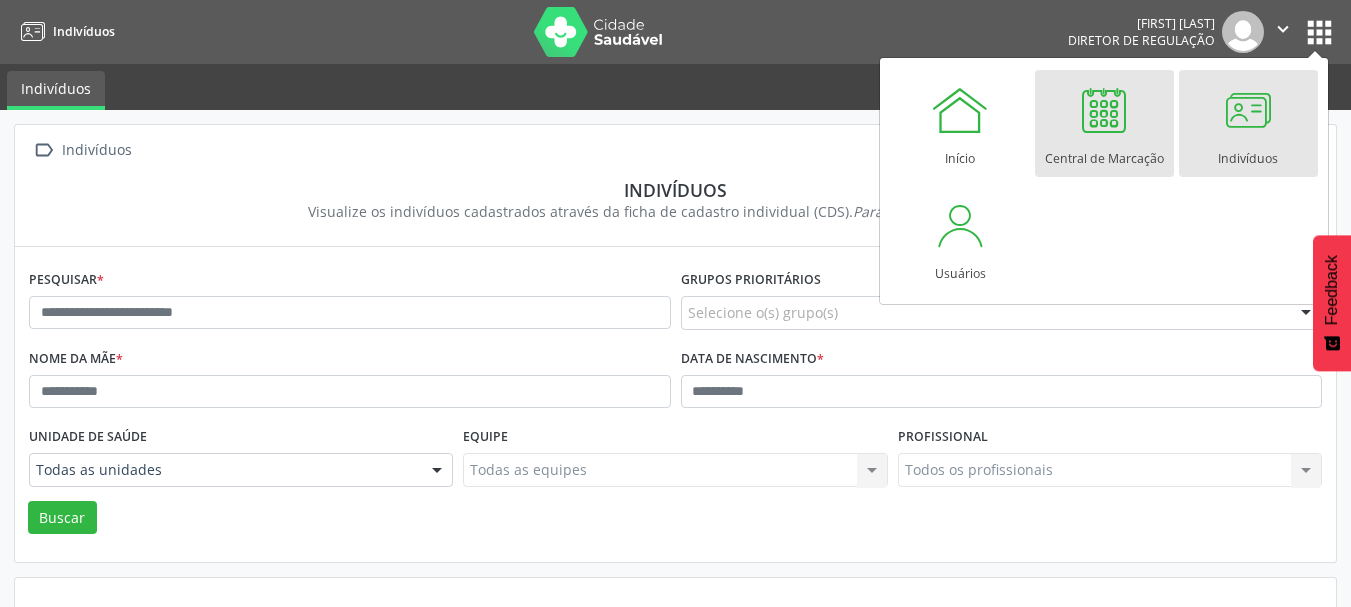 click at bounding box center (1104, 110) 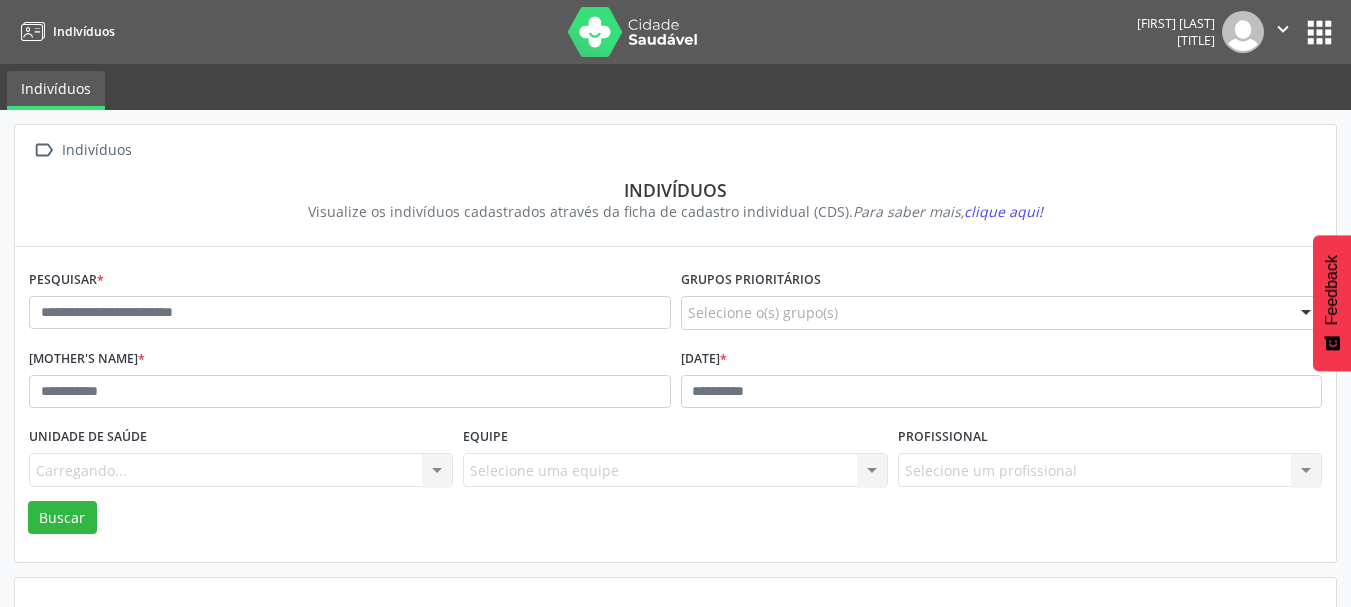 scroll, scrollTop: 0, scrollLeft: 0, axis: both 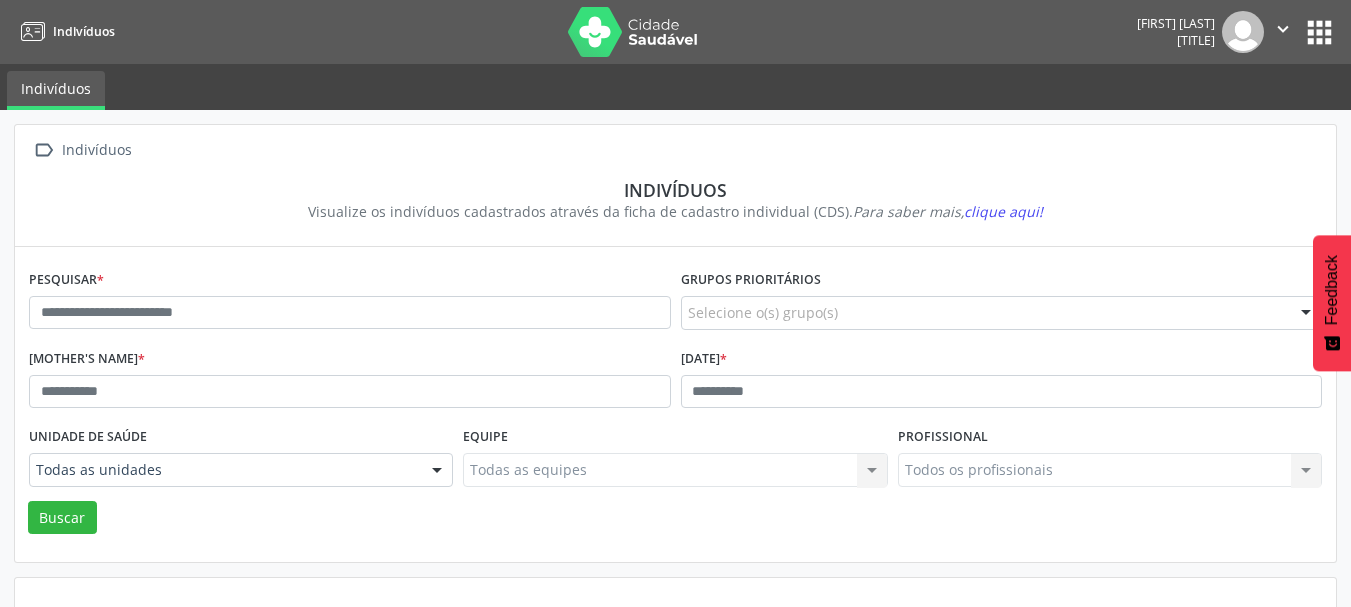 click at bounding box center (1243, 32) 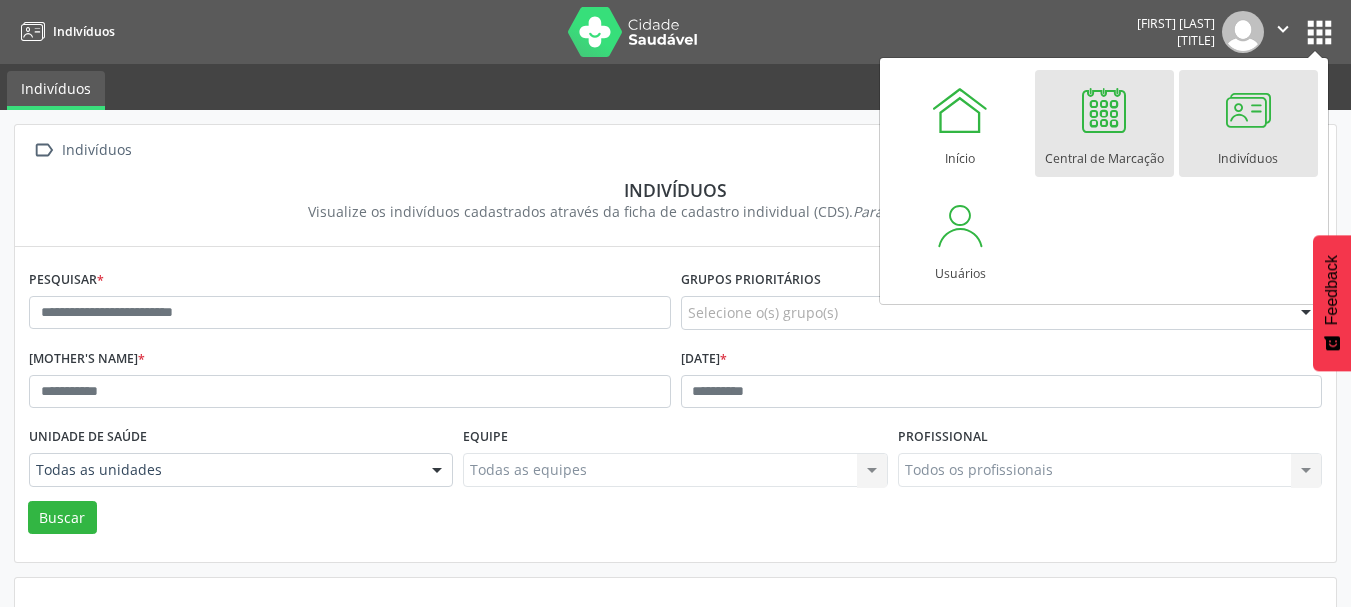 click at bounding box center [1104, 110] 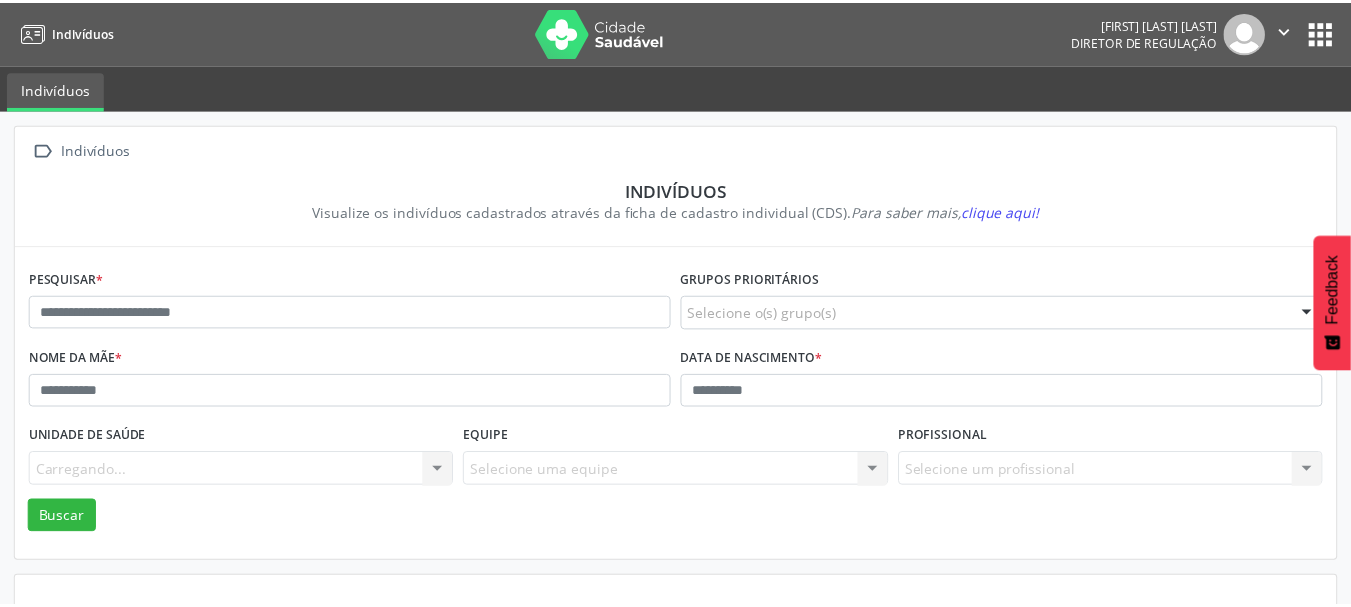 scroll, scrollTop: 0, scrollLeft: 0, axis: both 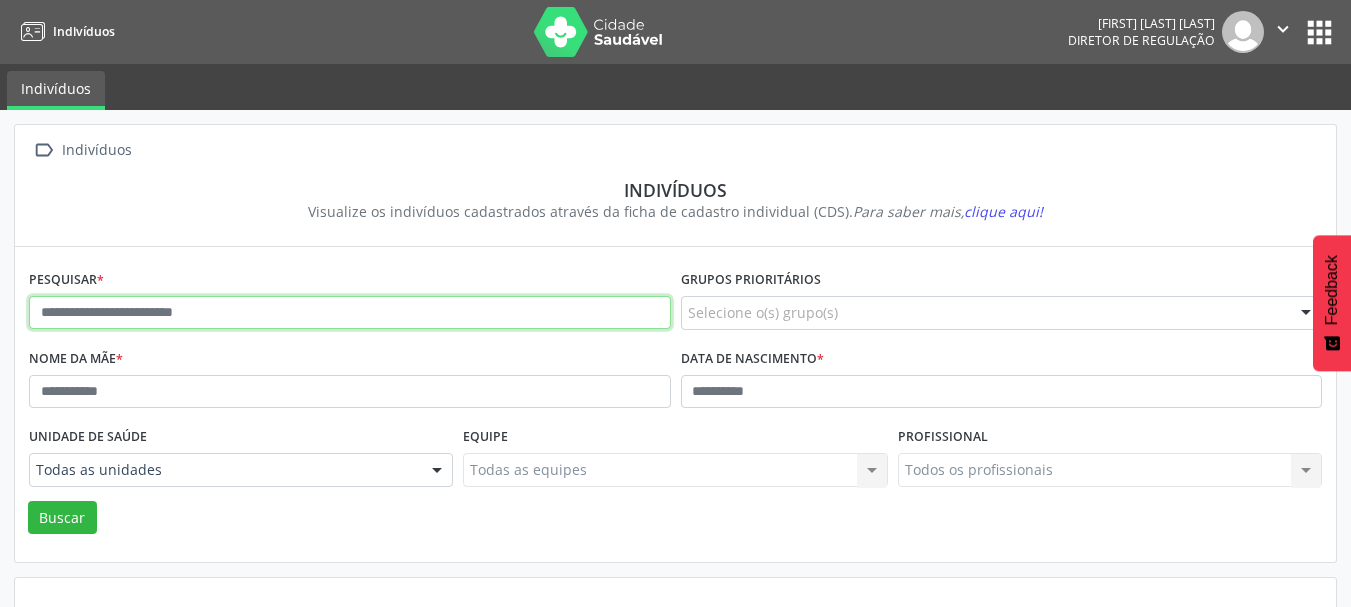 click at bounding box center [350, 313] 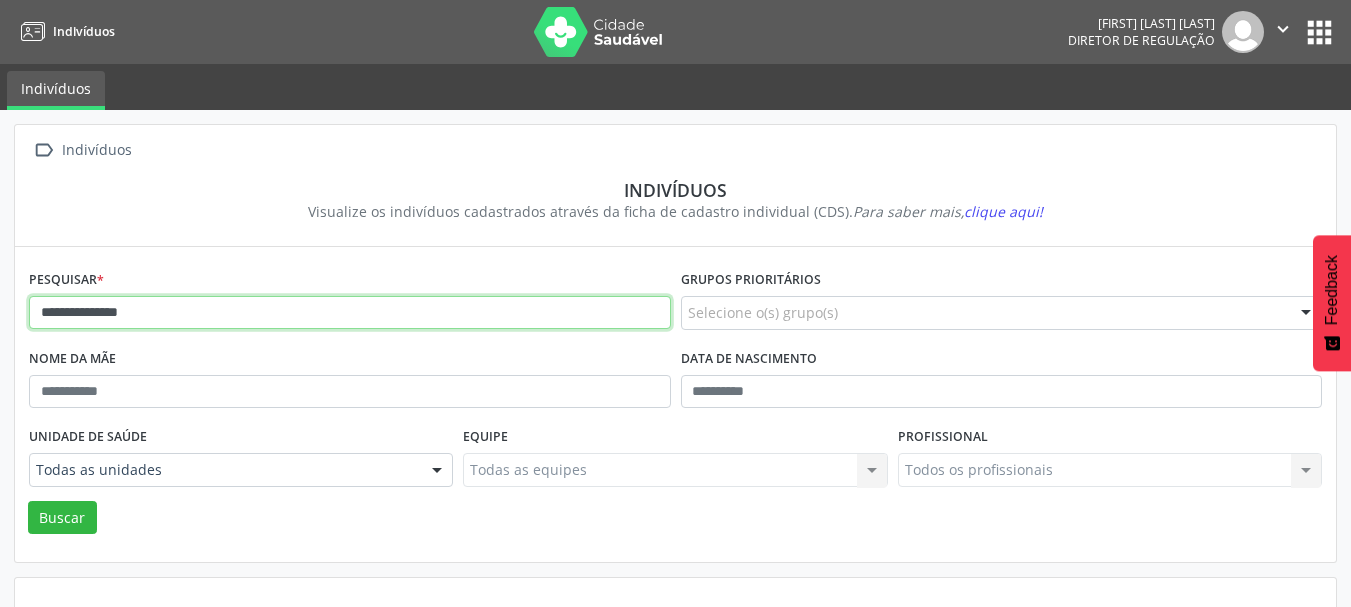 type on "**********" 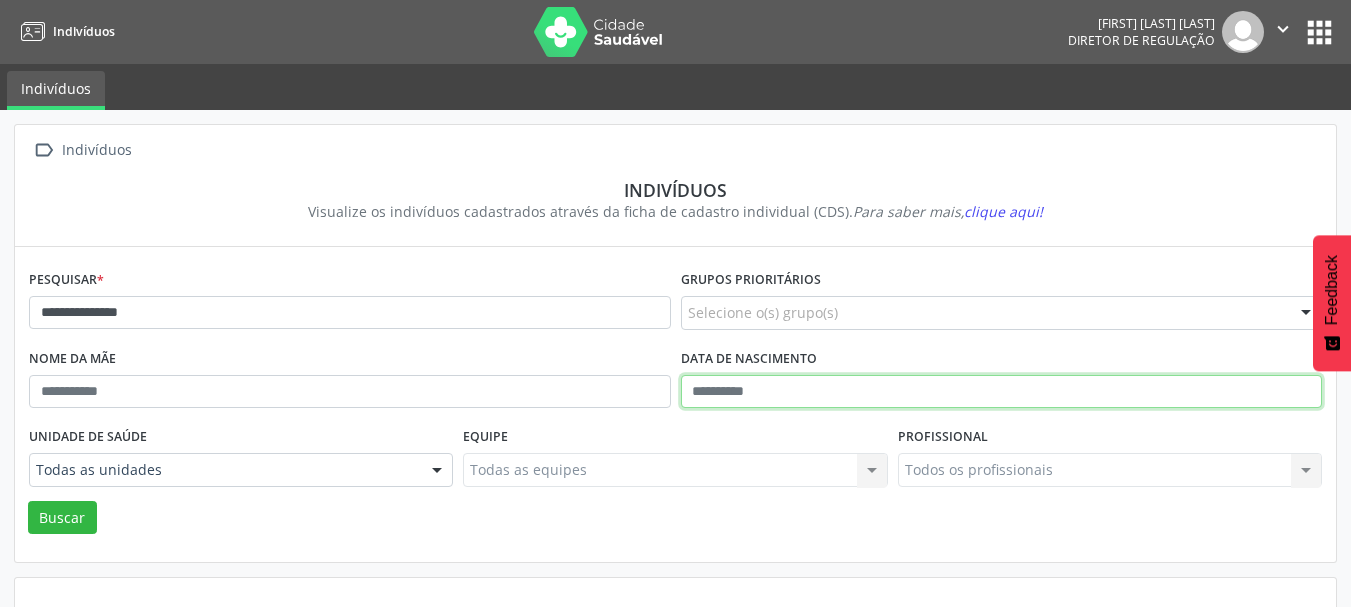 click at bounding box center [1002, 392] 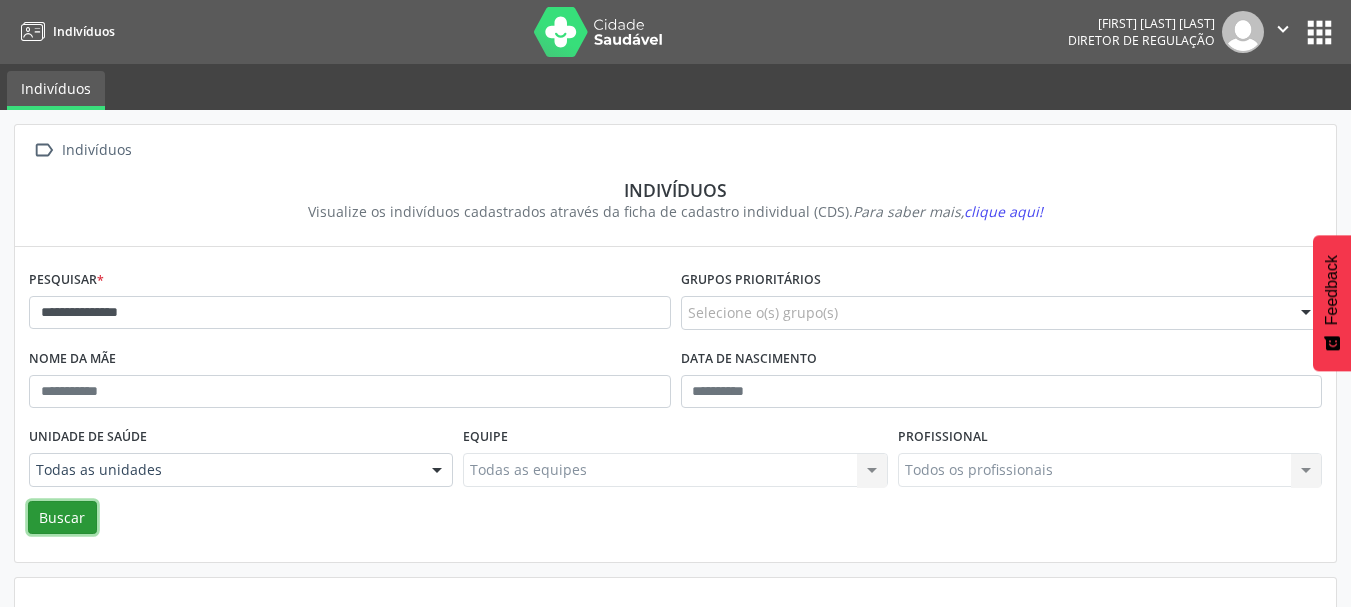 click on "Buscar" at bounding box center (62, 518) 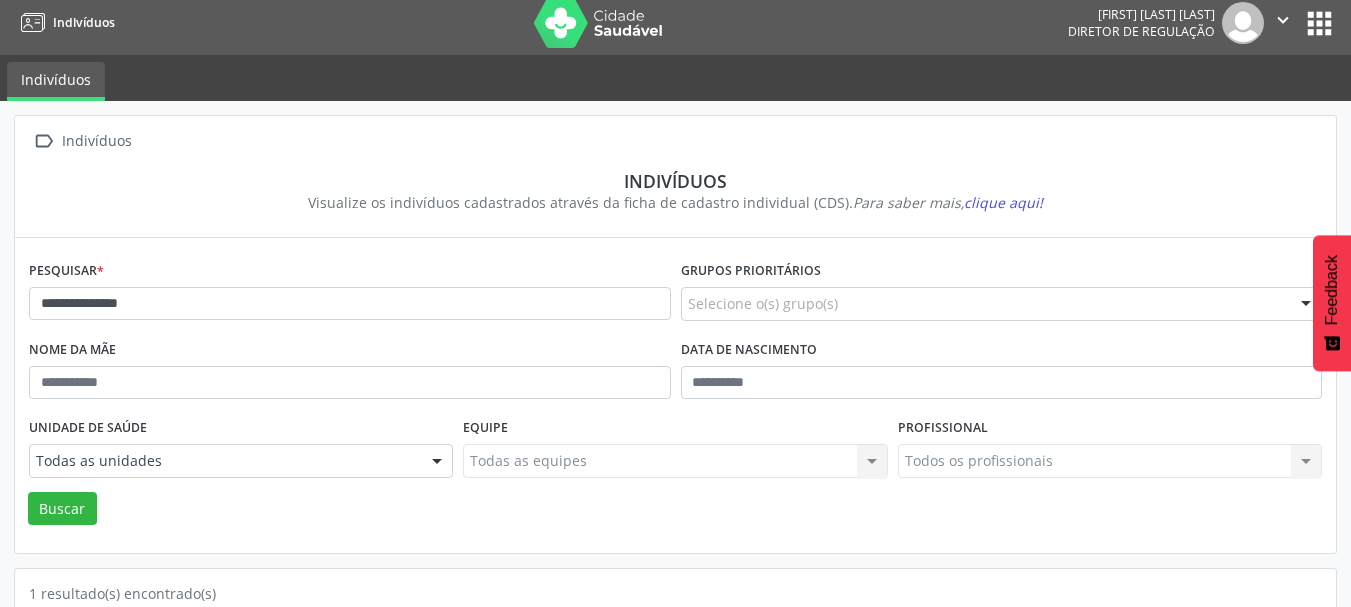 scroll, scrollTop: 0, scrollLeft: 0, axis: both 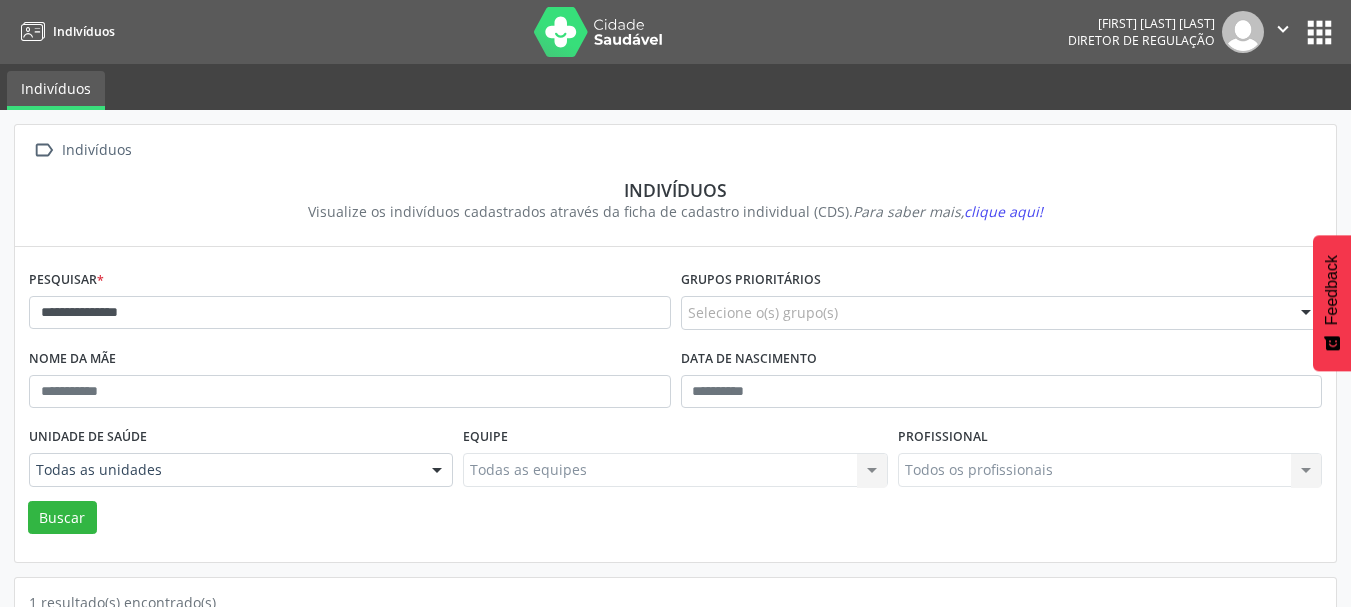 click on "apps" at bounding box center (1319, 32) 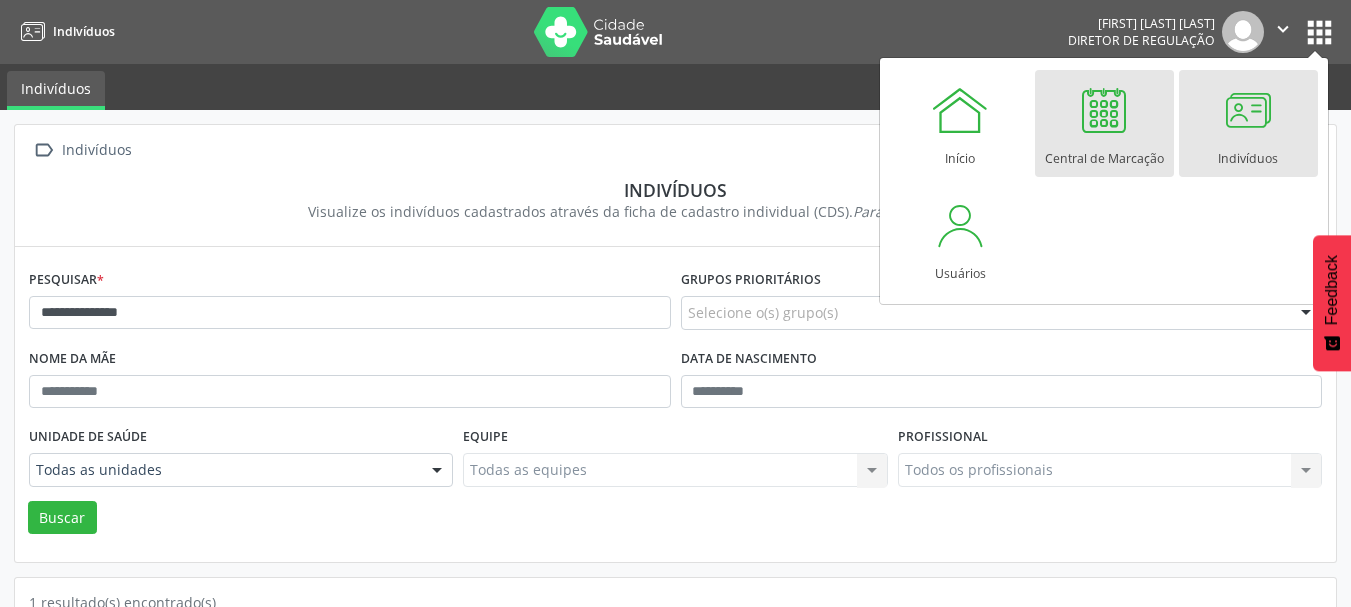 click on "Central de Marcação" at bounding box center (1104, 123) 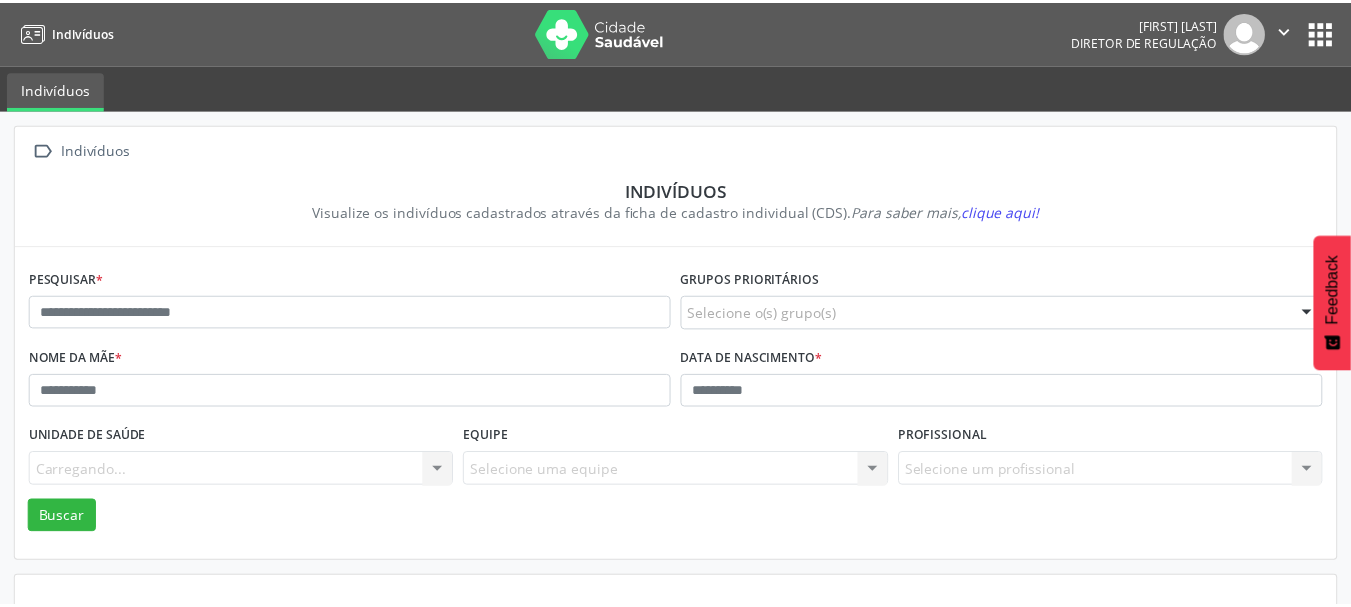 scroll, scrollTop: 0, scrollLeft: 0, axis: both 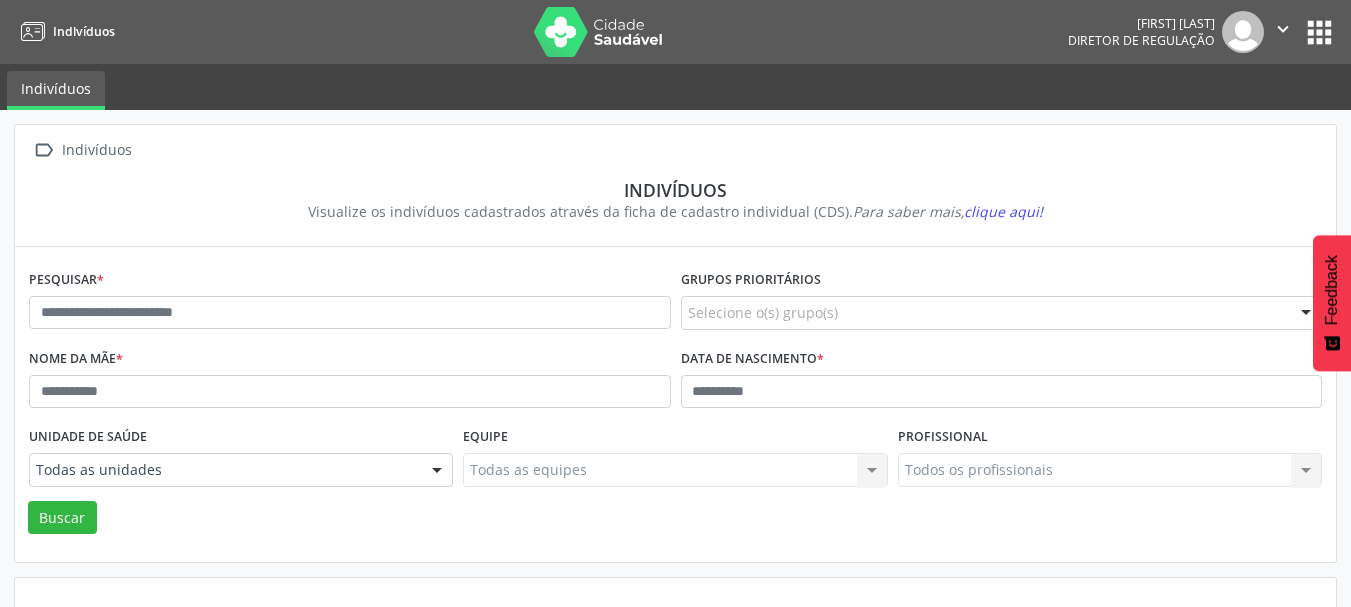 click at bounding box center (1243, 32) 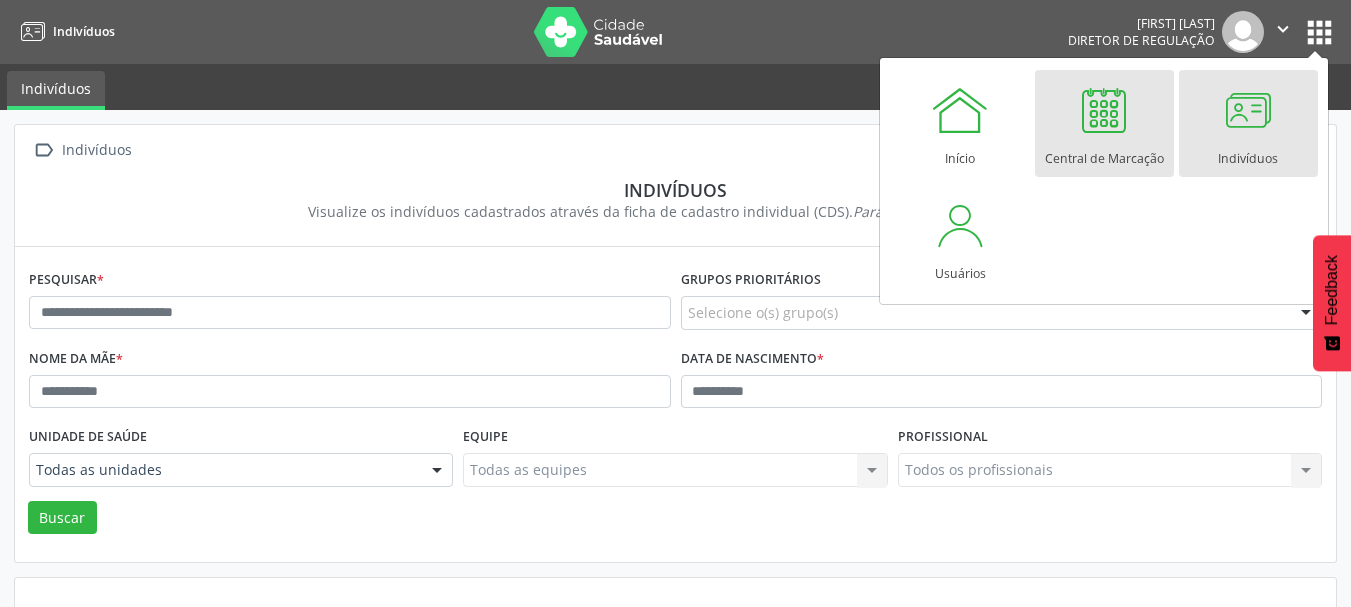 click at bounding box center [1104, 110] 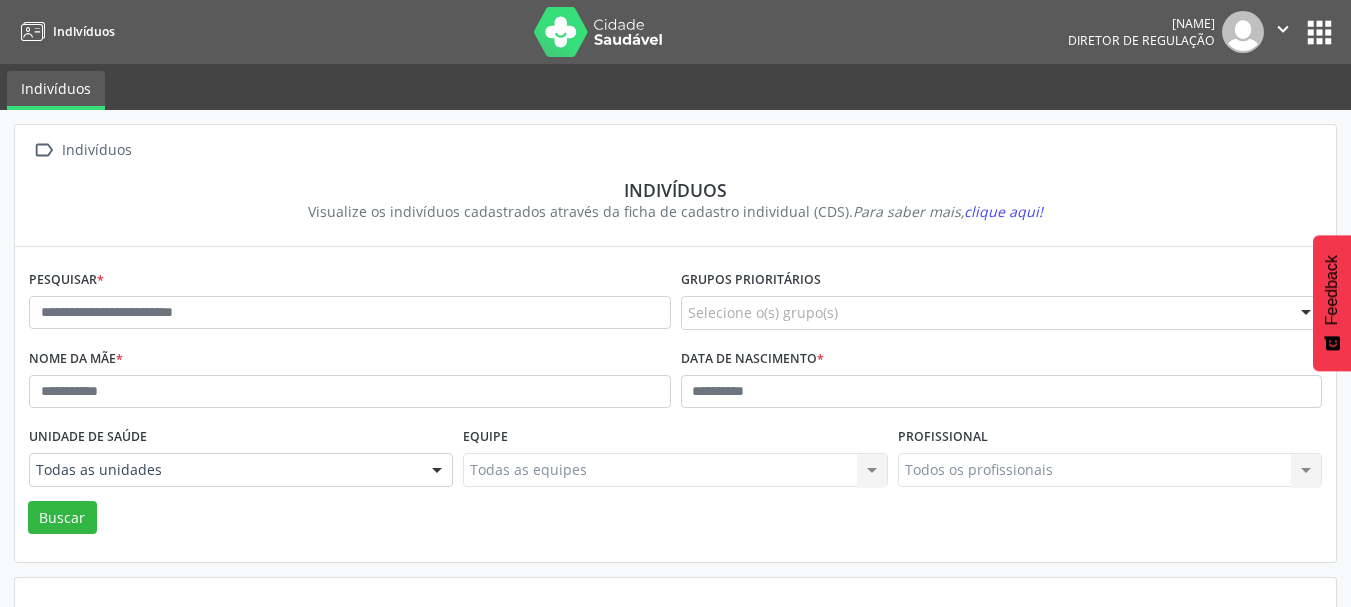 scroll, scrollTop: 0, scrollLeft: 0, axis: both 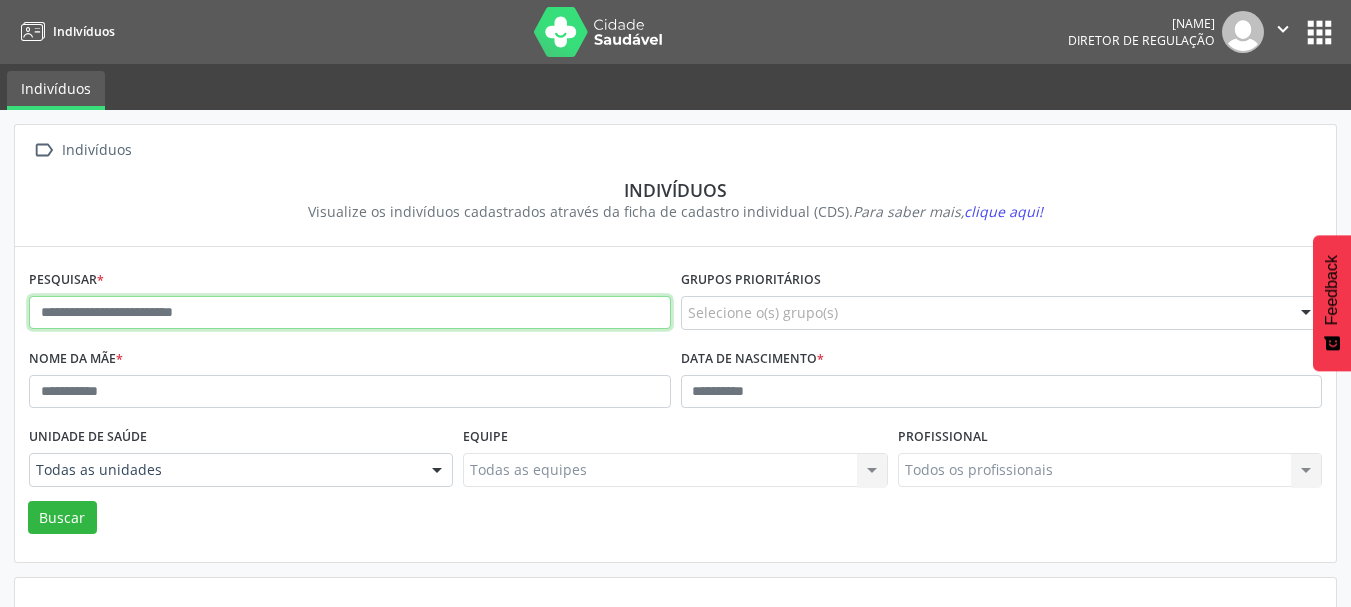 click at bounding box center (350, 313) 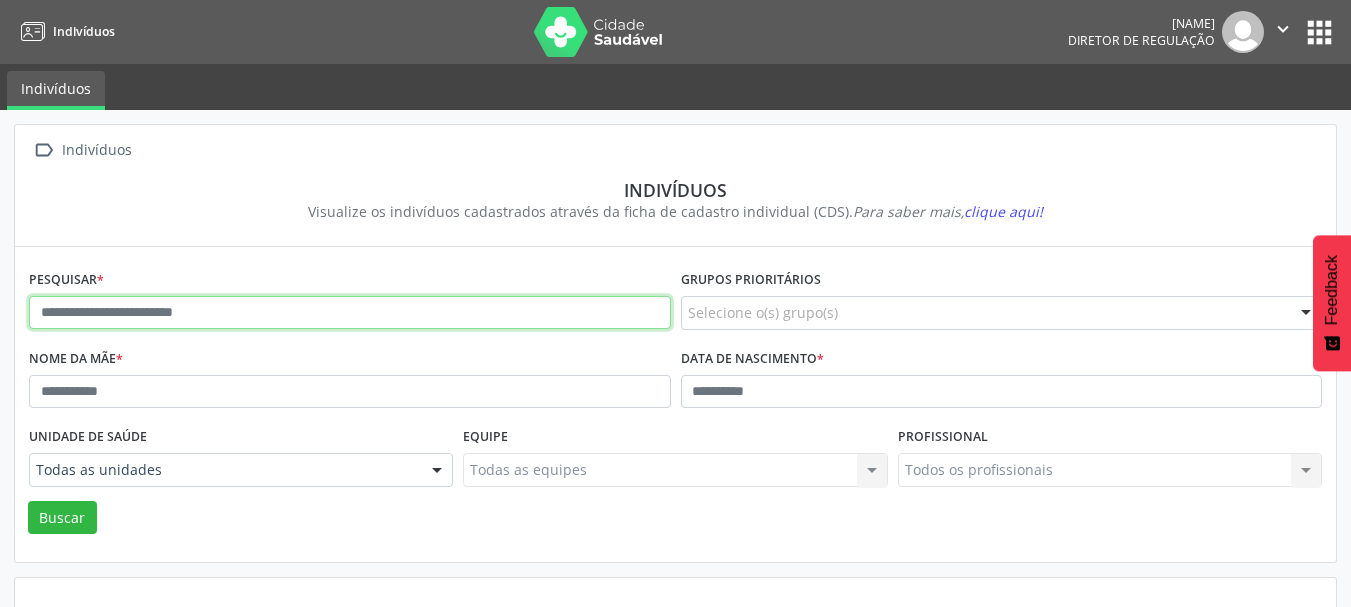click at bounding box center [350, 313] 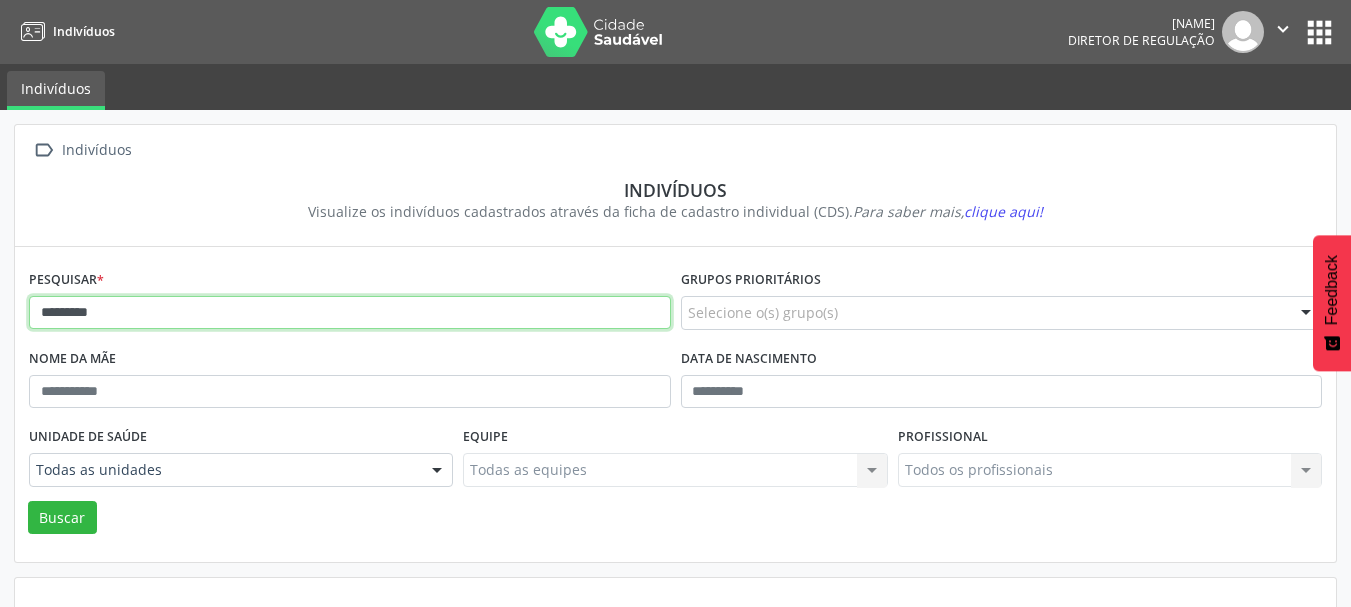 type on "*********" 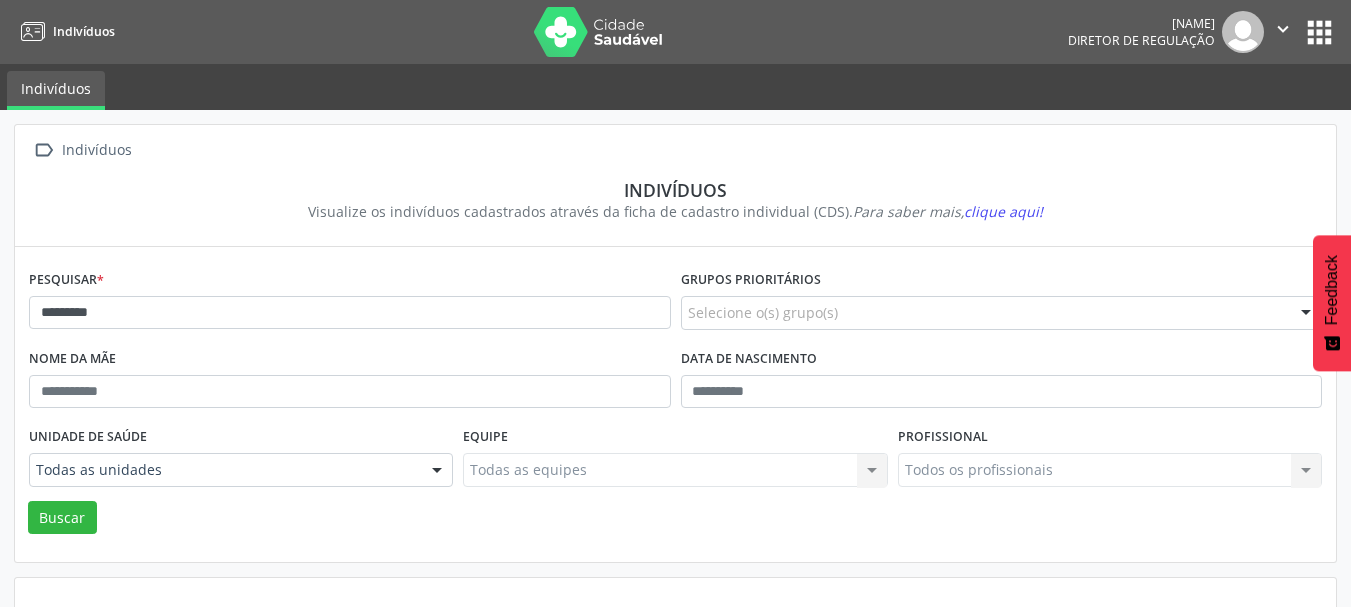 scroll, scrollTop: 93, scrollLeft: 0, axis: vertical 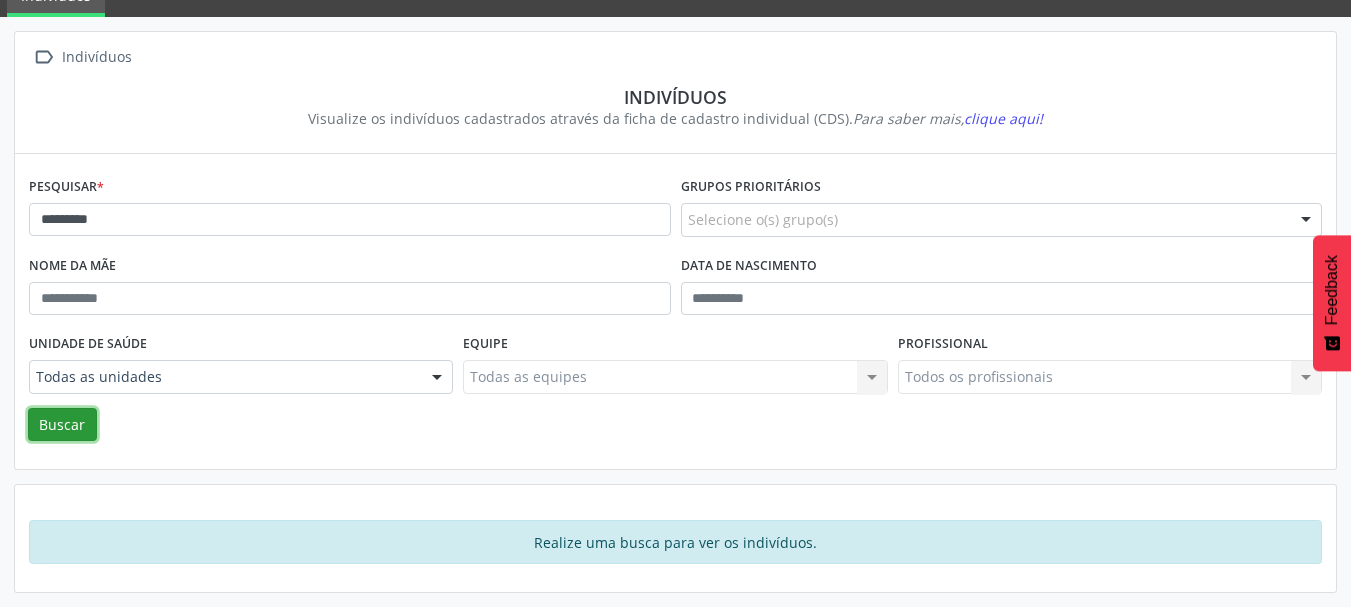 click on "Buscar" at bounding box center (62, 425) 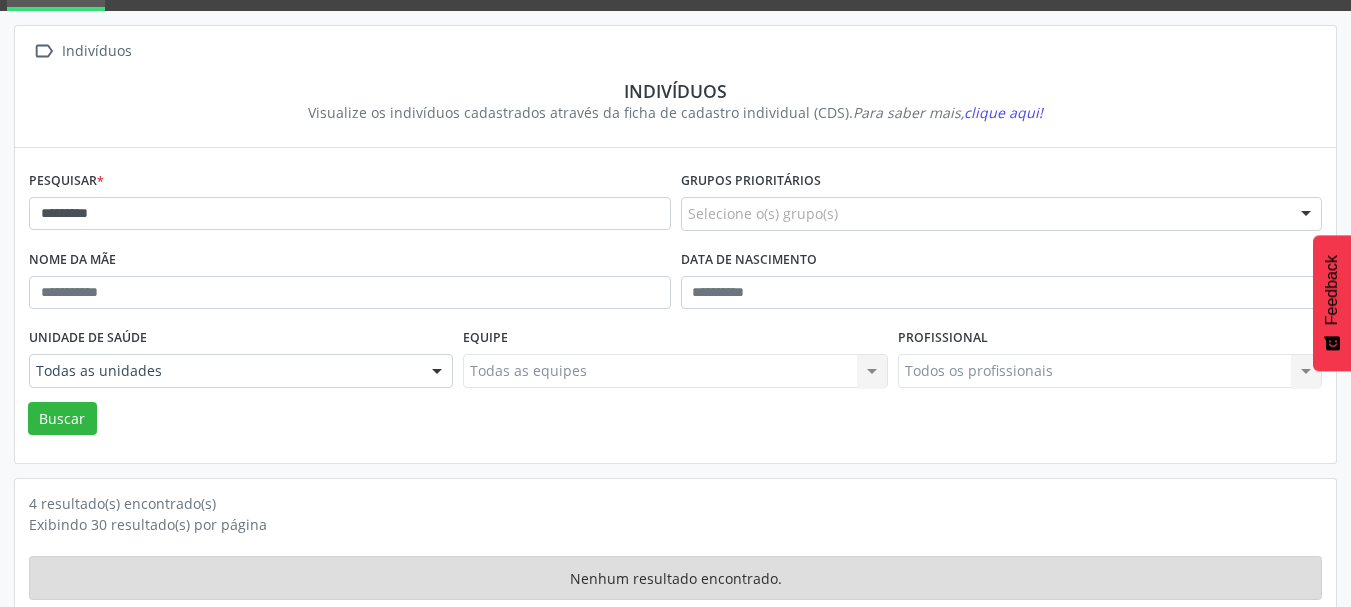 scroll, scrollTop: 99, scrollLeft: 0, axis: vertical 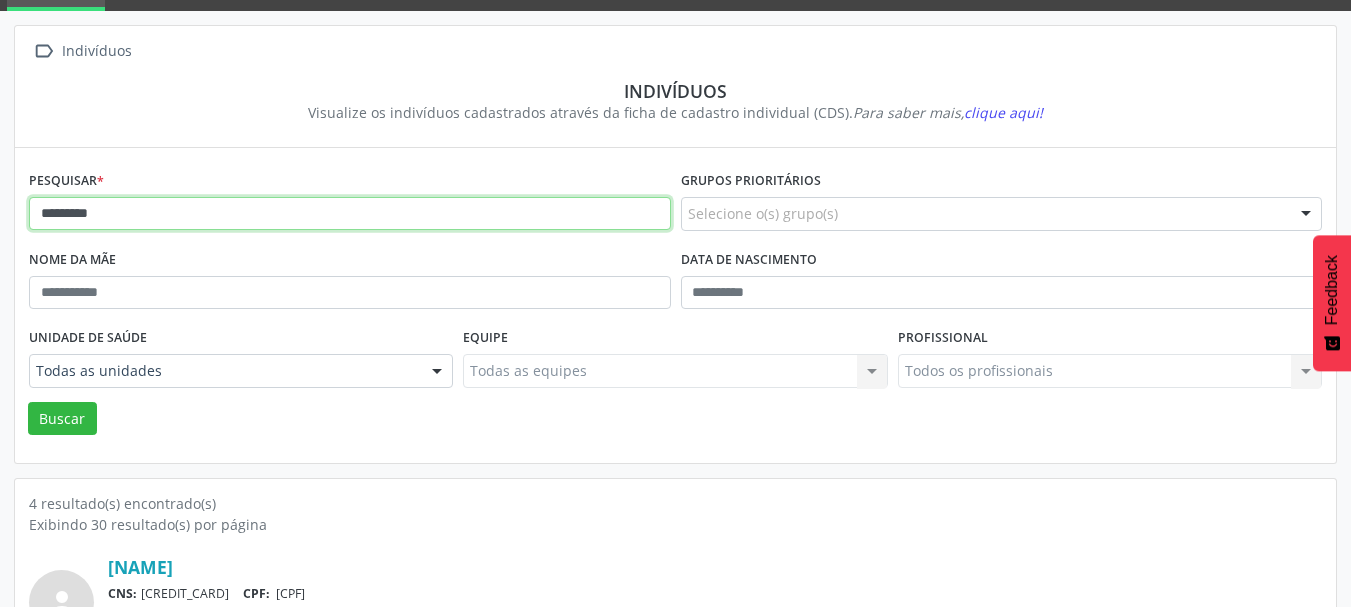 click on "*********" at bounding box center [350, 214] 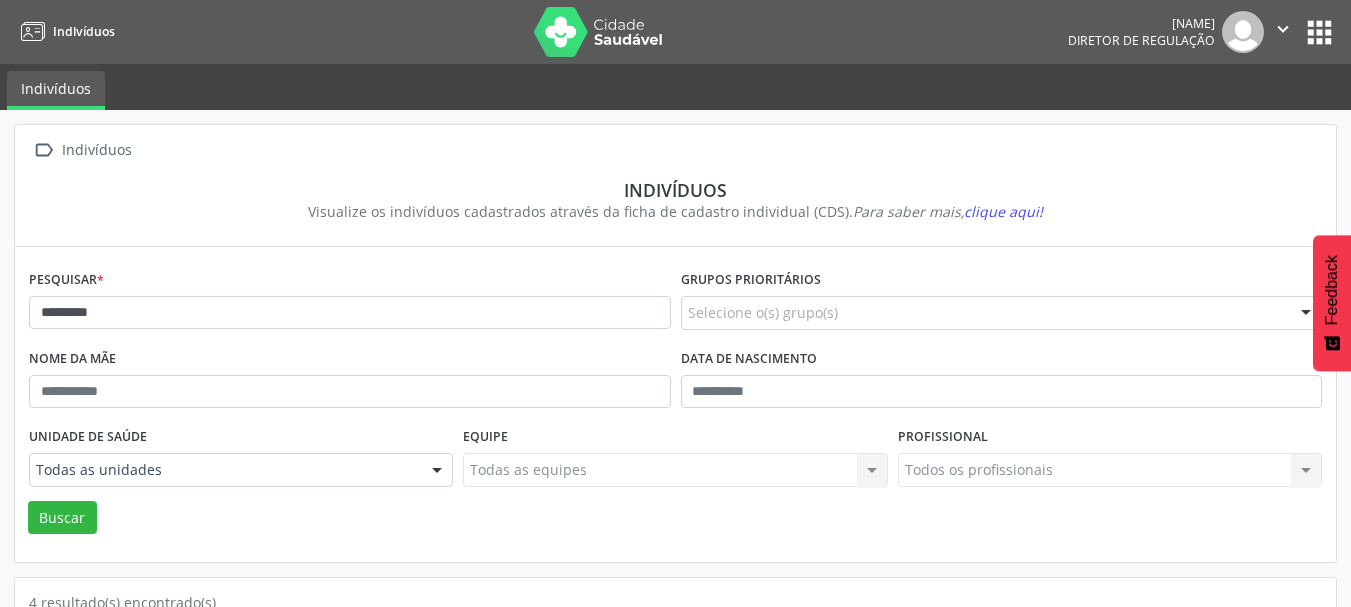 click on "apps" at bounding box center (1319, 32) 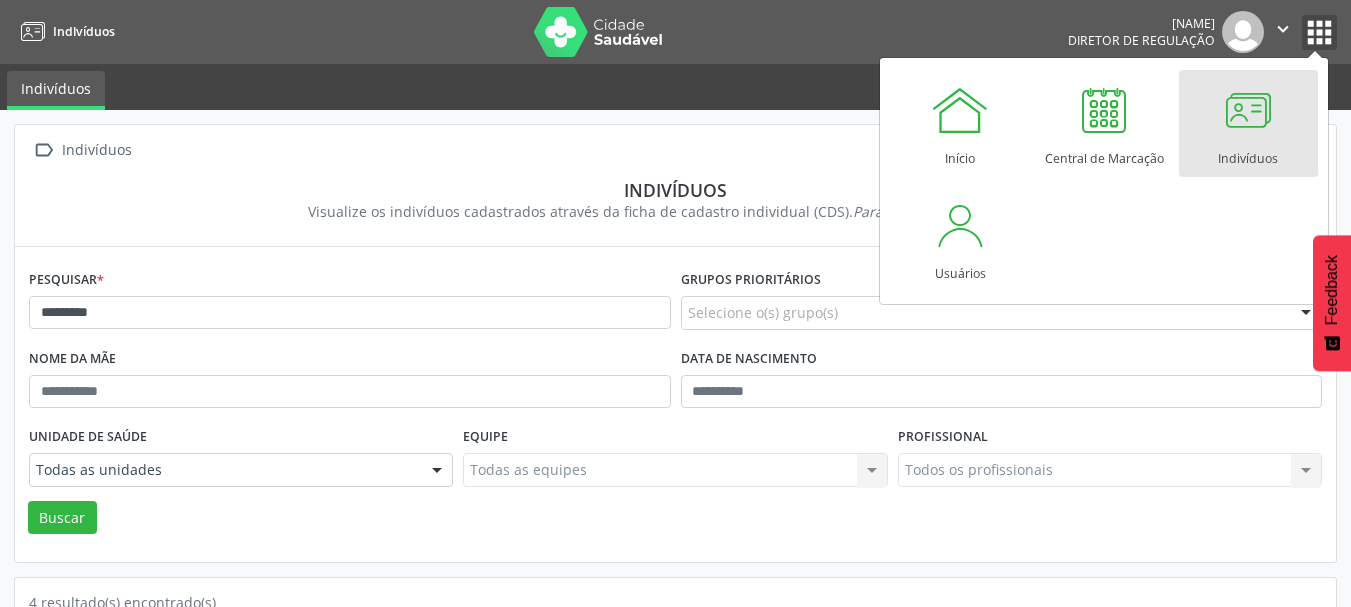 click on "" at bounding box center (1283, 29) 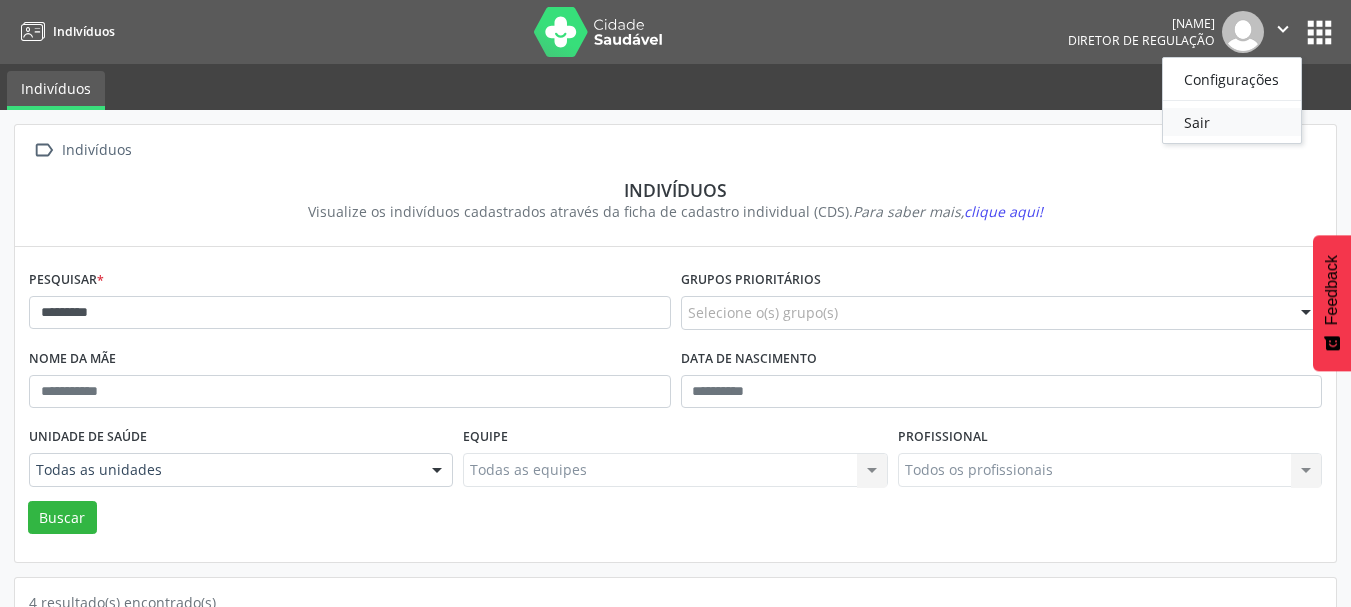 click on "Sair" at bounding box center [1232, 122] 